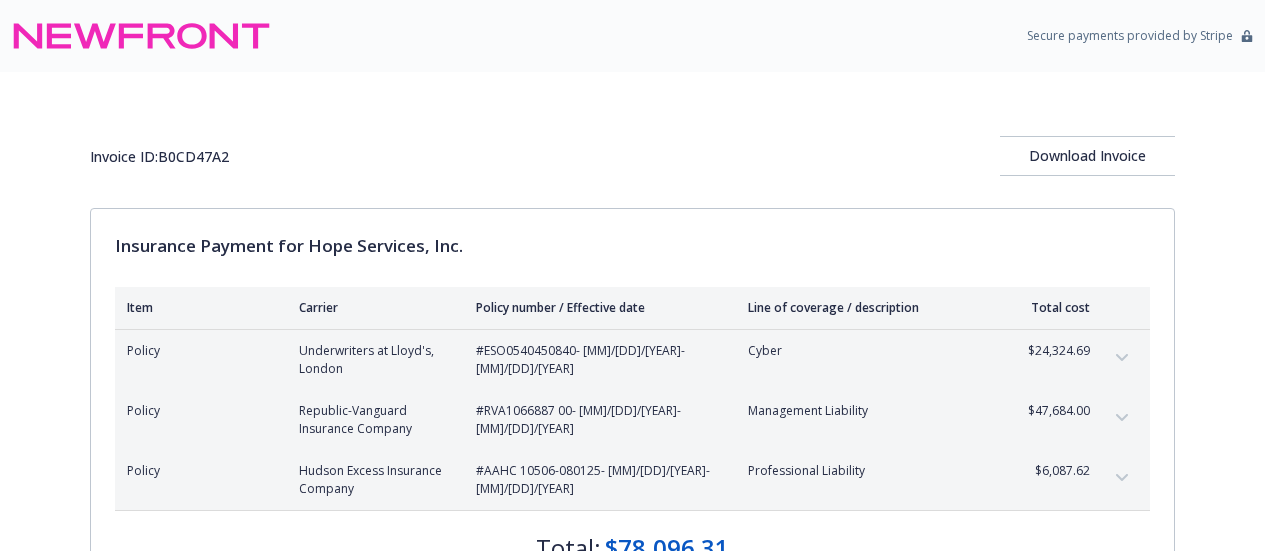 scroll, scrollTop: 0, scrollLeft: 0, axis: both 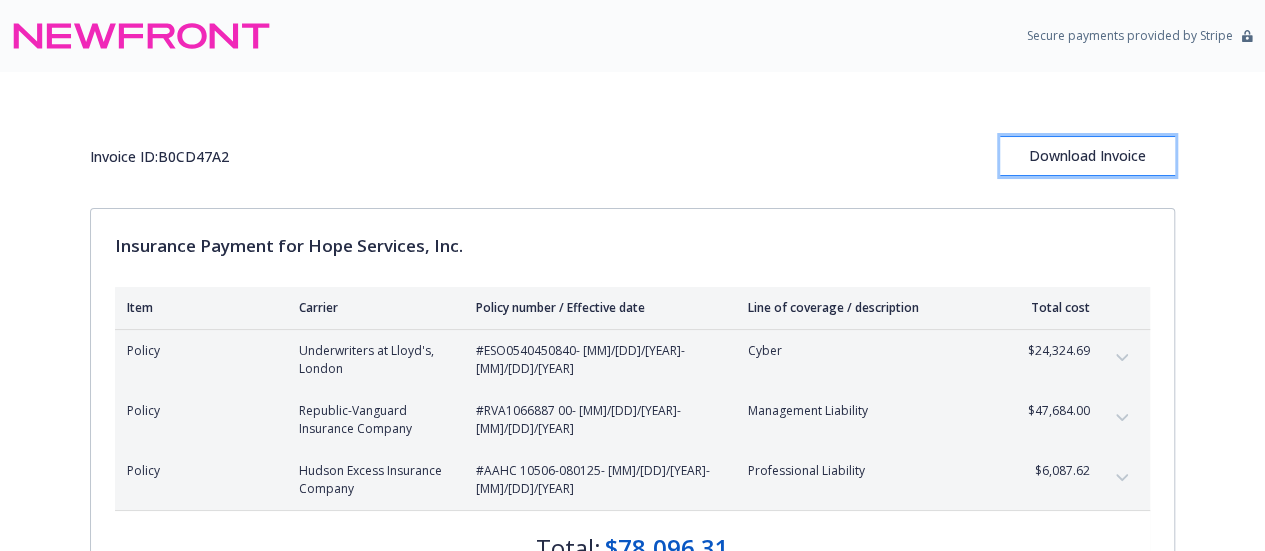click on "Download Invoice" at bounding box center [1087, 156] 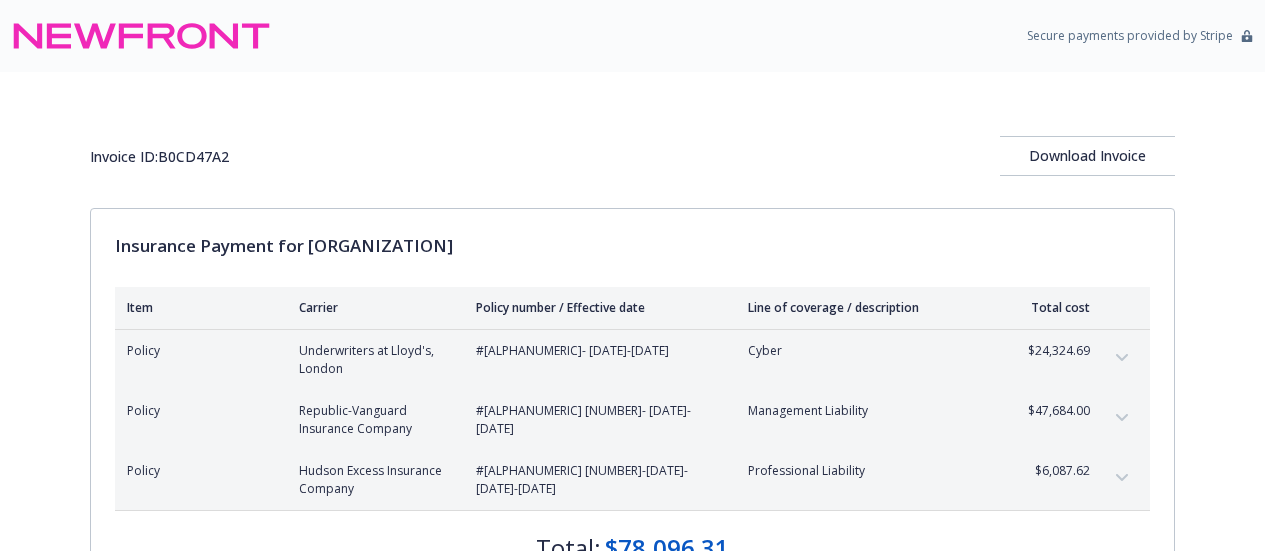 scroll, scrollTop: 0, scrollLeft: 0, axis: both 